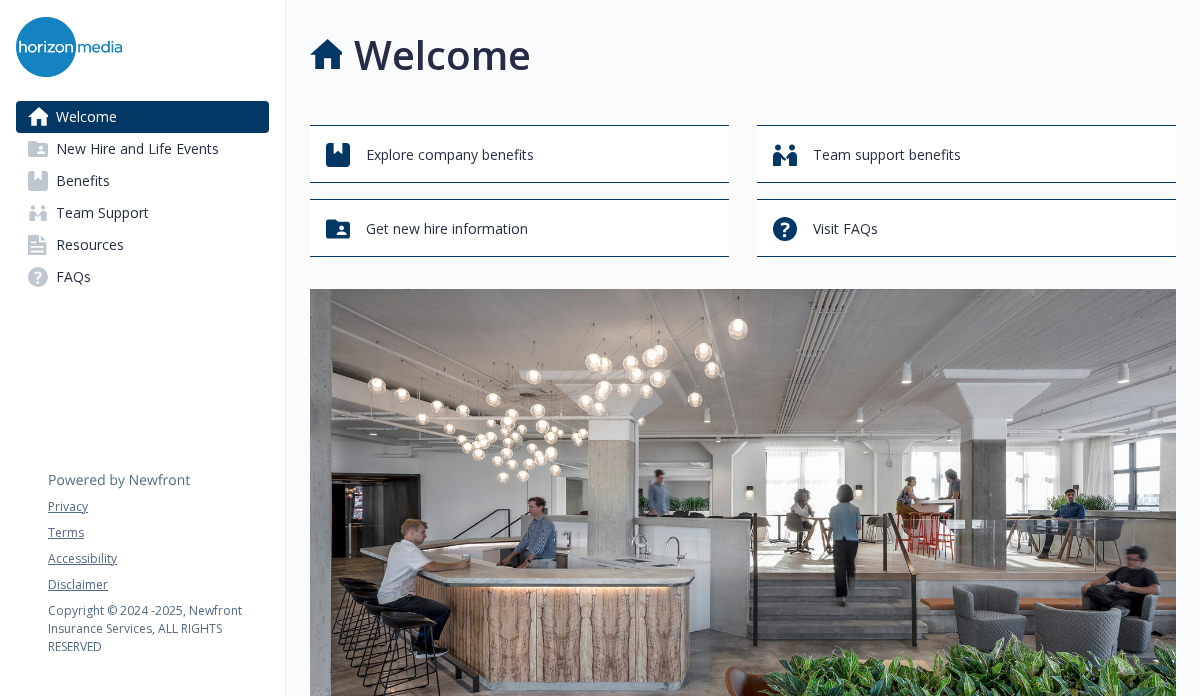 scroll, scrollTop: 0, scrollLeft: 0, axis: both 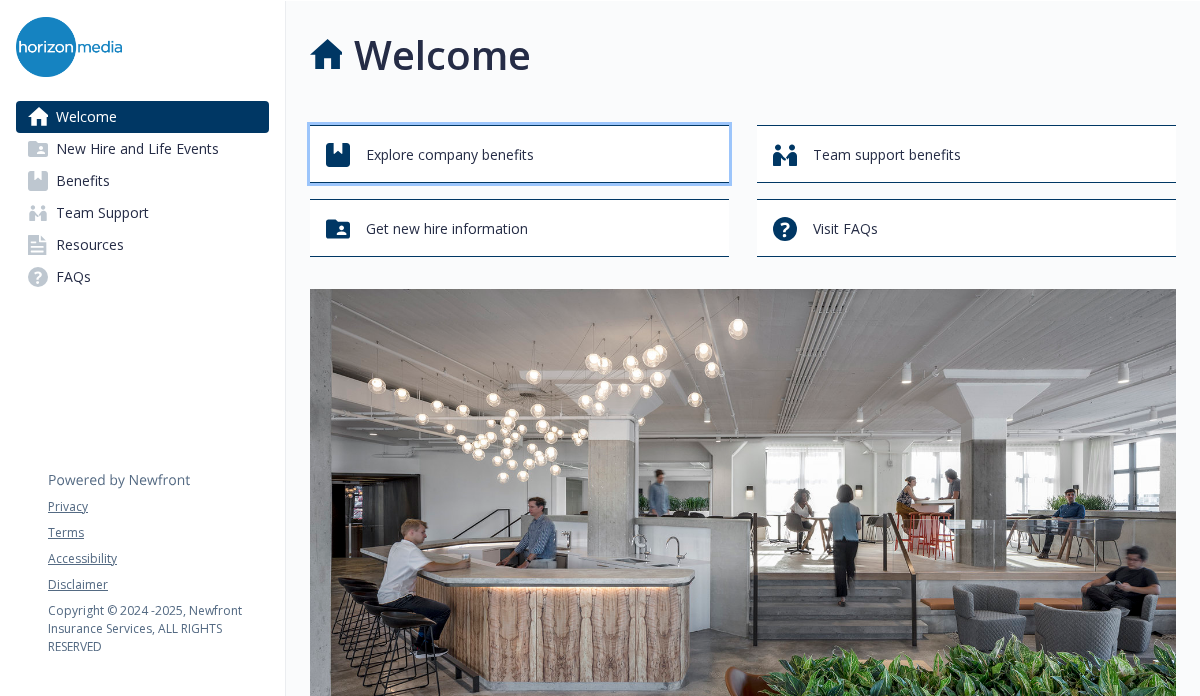 click on "Explore company benefits" at bounding box center [450, 155] 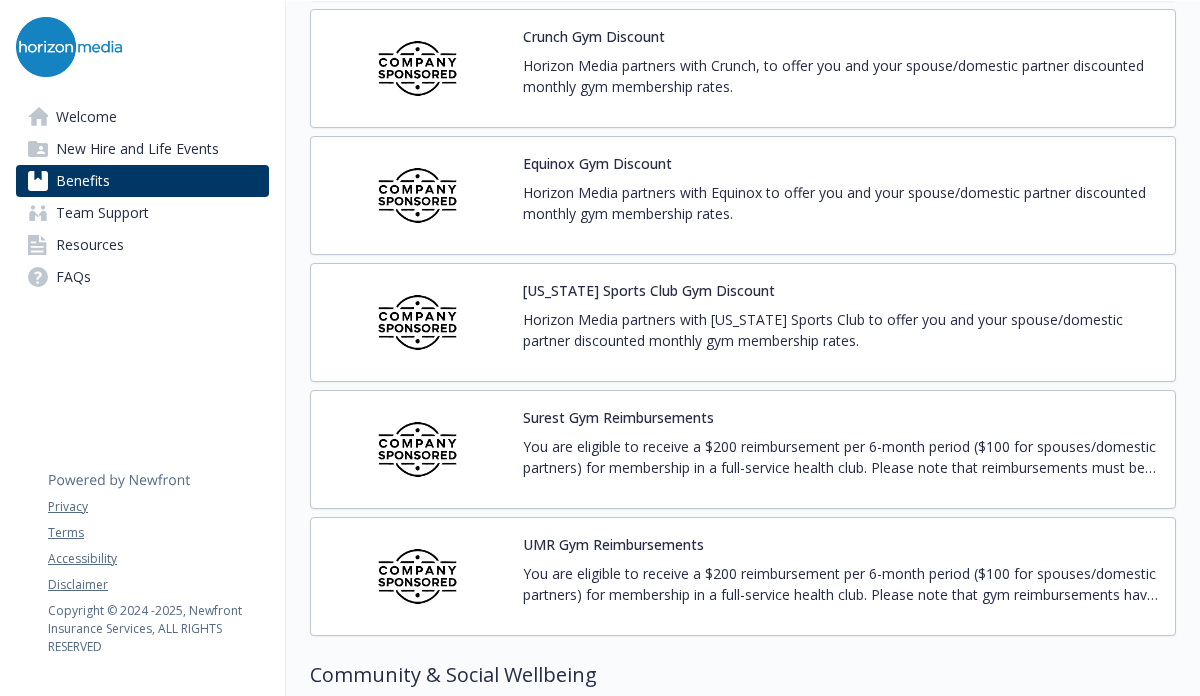 scroll, scrollTop: 4699, scrollLeft: 0, axis: vertical 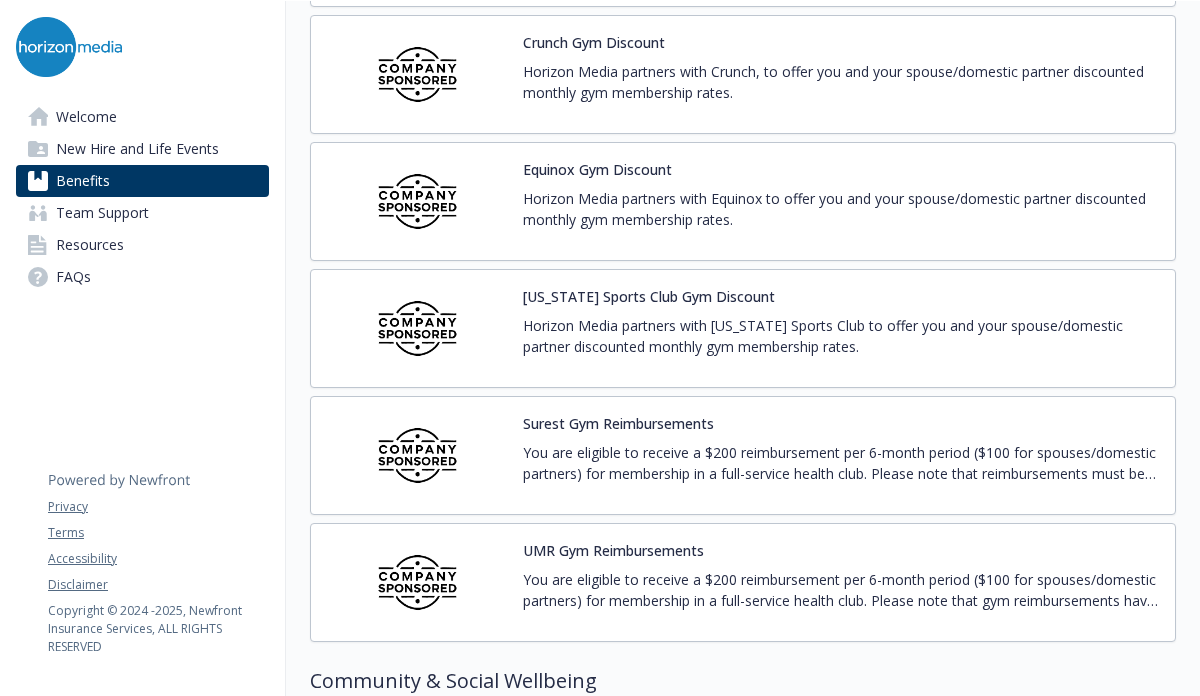 click on "Horizon Media partners with Equinox to offer you and your spouse/domestic partner discounted monthly gym membership rates." at bounding box center [841, 209] 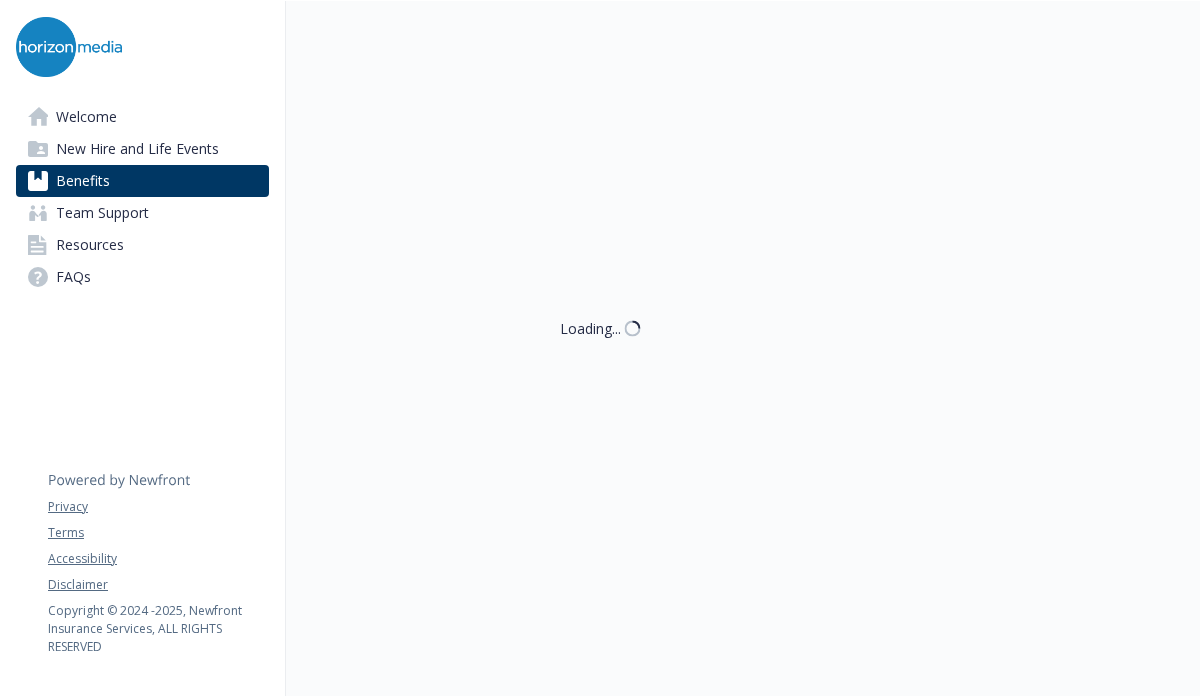 scroll, scrollTop: 4699, scrollLeft: 0, axis: vertical 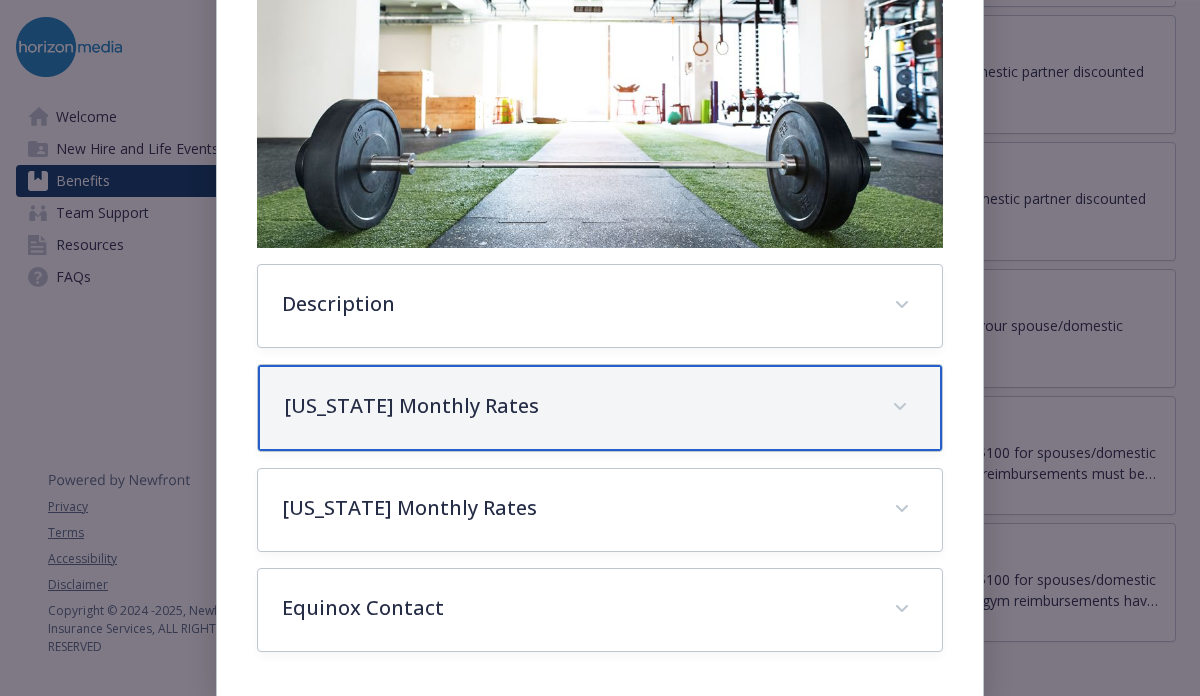 click on "[US_STATE] Monthly Rates" at bounding box center [600, 408] 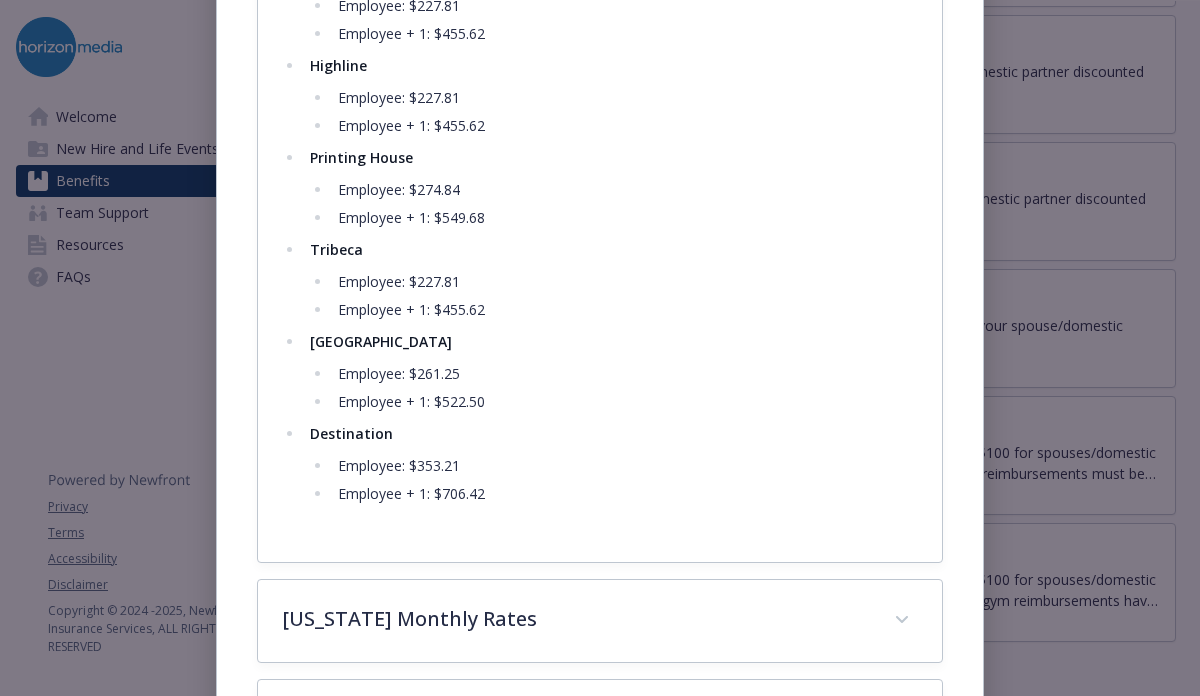 scroll, scrollTop: 1197, scrollLeft: 0, axis: vertical 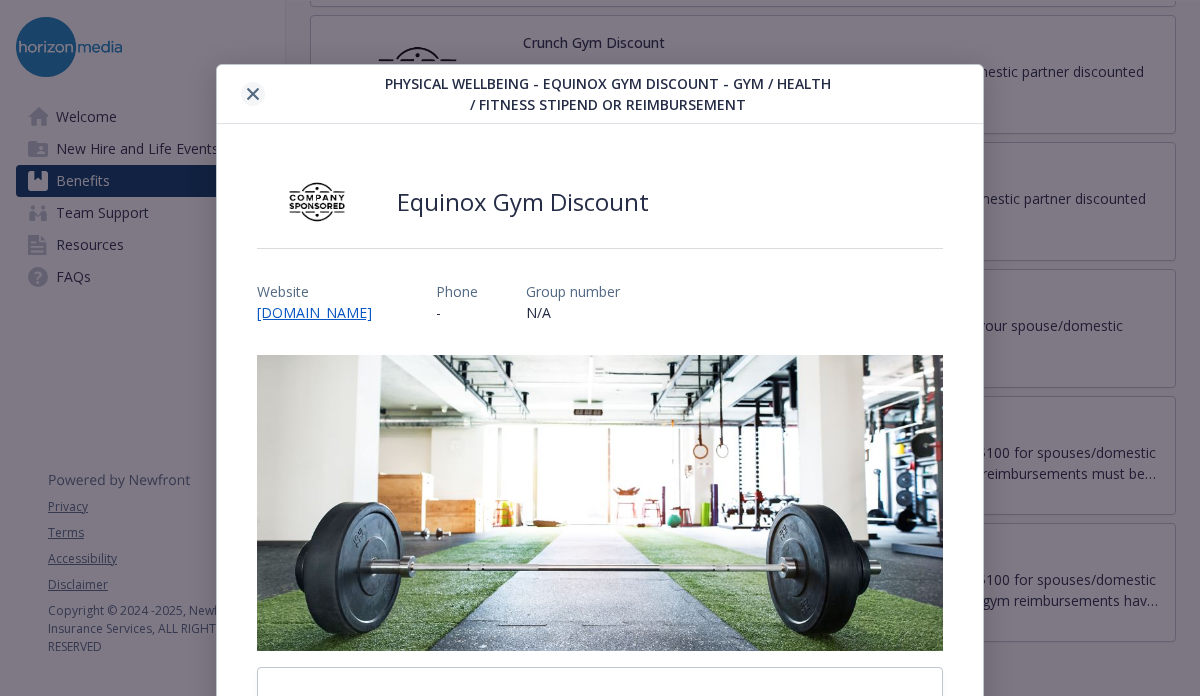 click at bounding box center [253, 94] 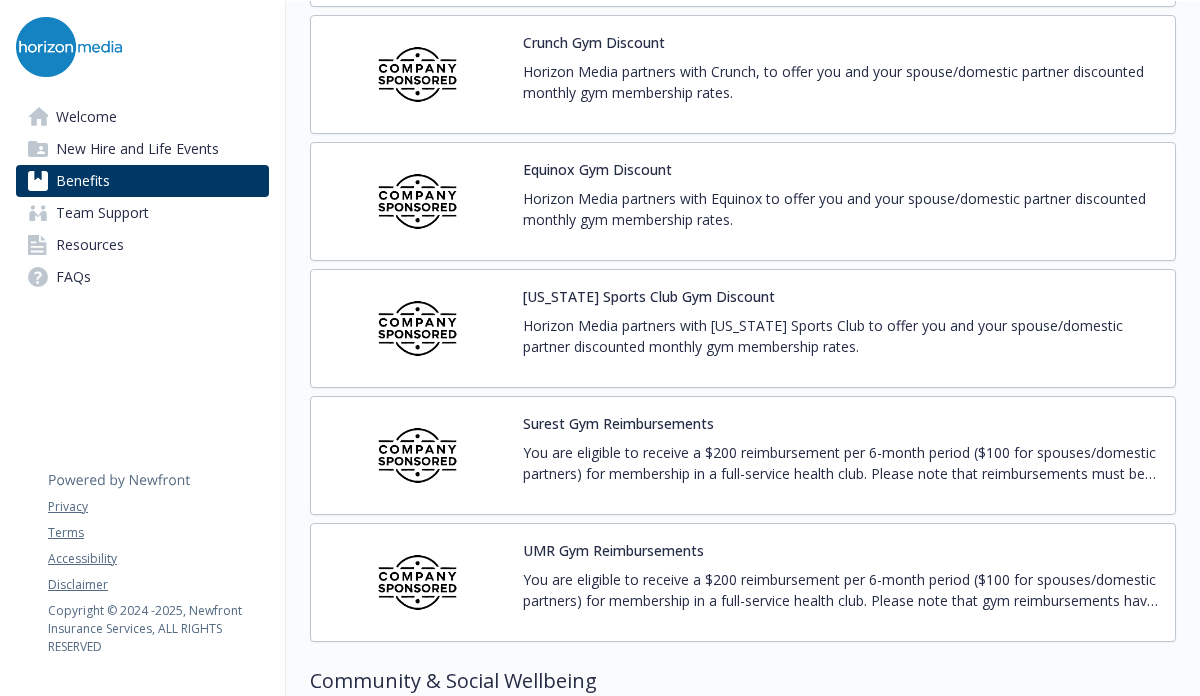 click on "Horizon Media partners with Crunch, to offer you and your spouse/domestic partner discounted monthly gym membership rates." at bounding box center (841, 82) 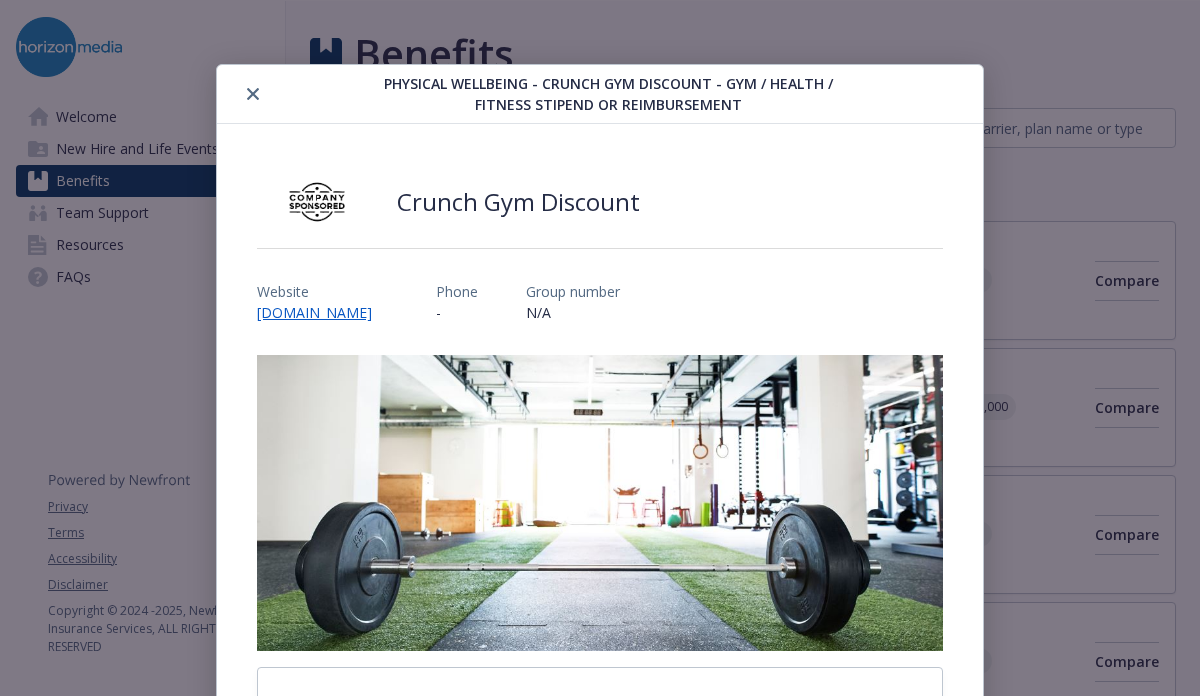 scroll, scrollTop: 4699, scrollLeft: 0, axis: vertical 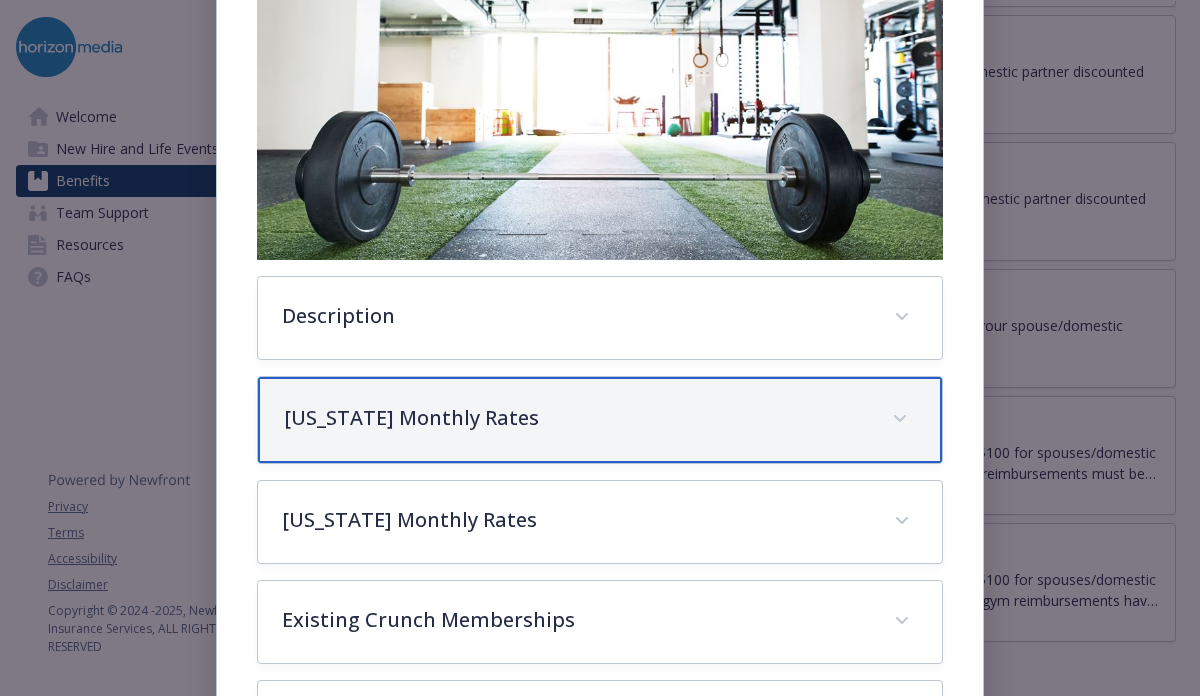 click on "[US_STATE] Monthly Rates" at bounding box center [576, 418] 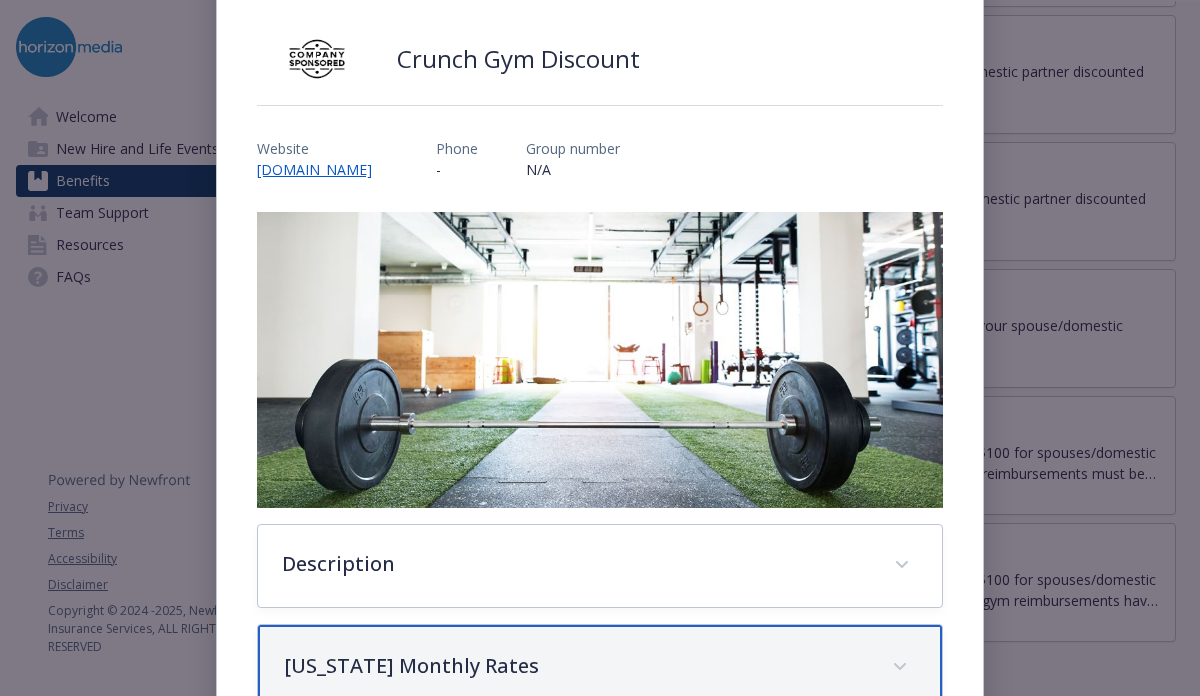 scroll, scrollTop: 0, scrollLeft: 0, axis: both 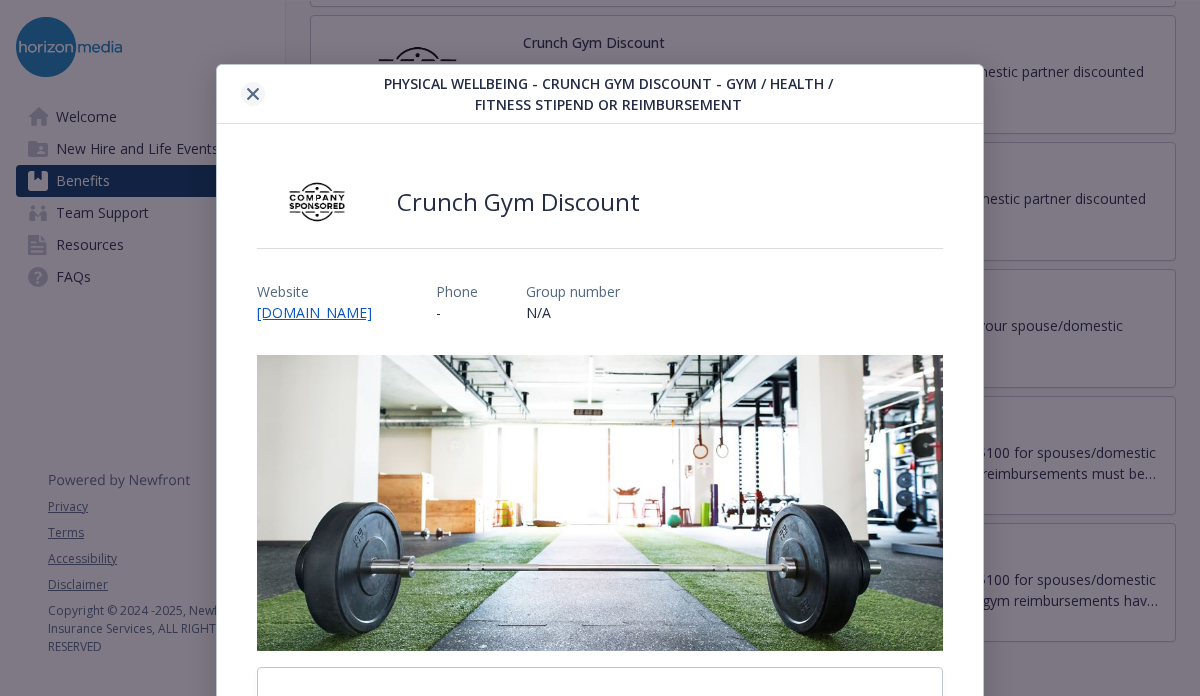 click 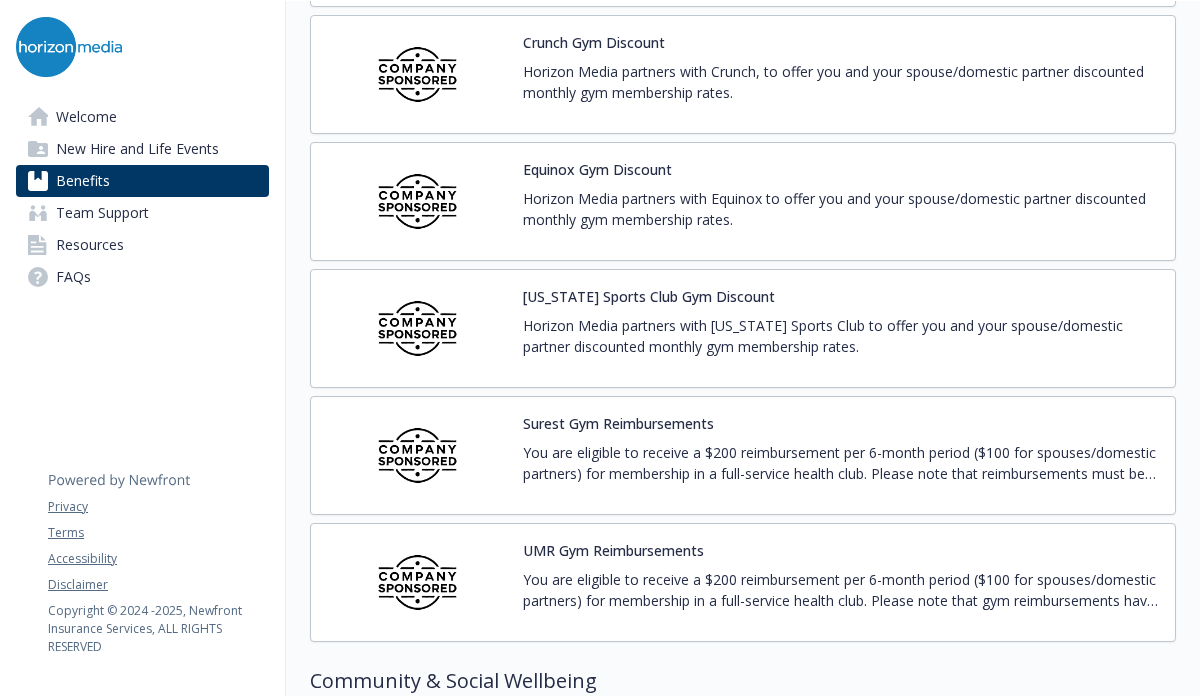 click on "Horizon Media partners with Equinox to offer you and your spouse/domestic partner discounted monthly gym membership rates." at bounding box center (841, 209) 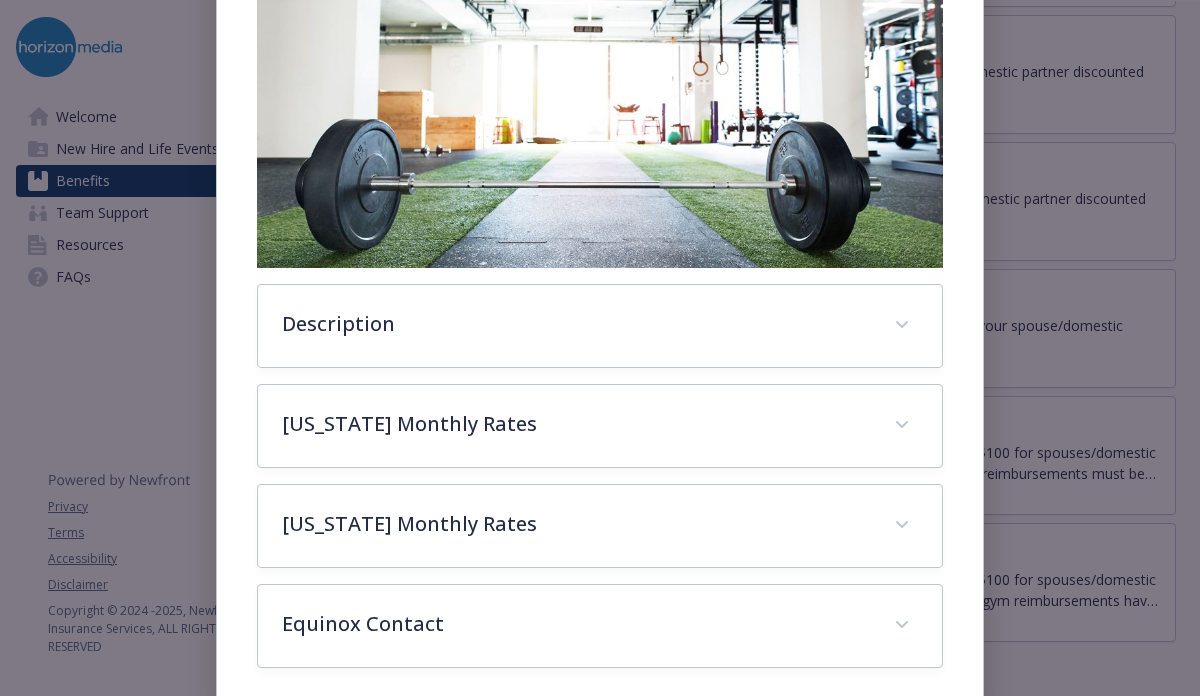 scroll, scrollTop: 403, scrollLeft: 0, axis: vertical 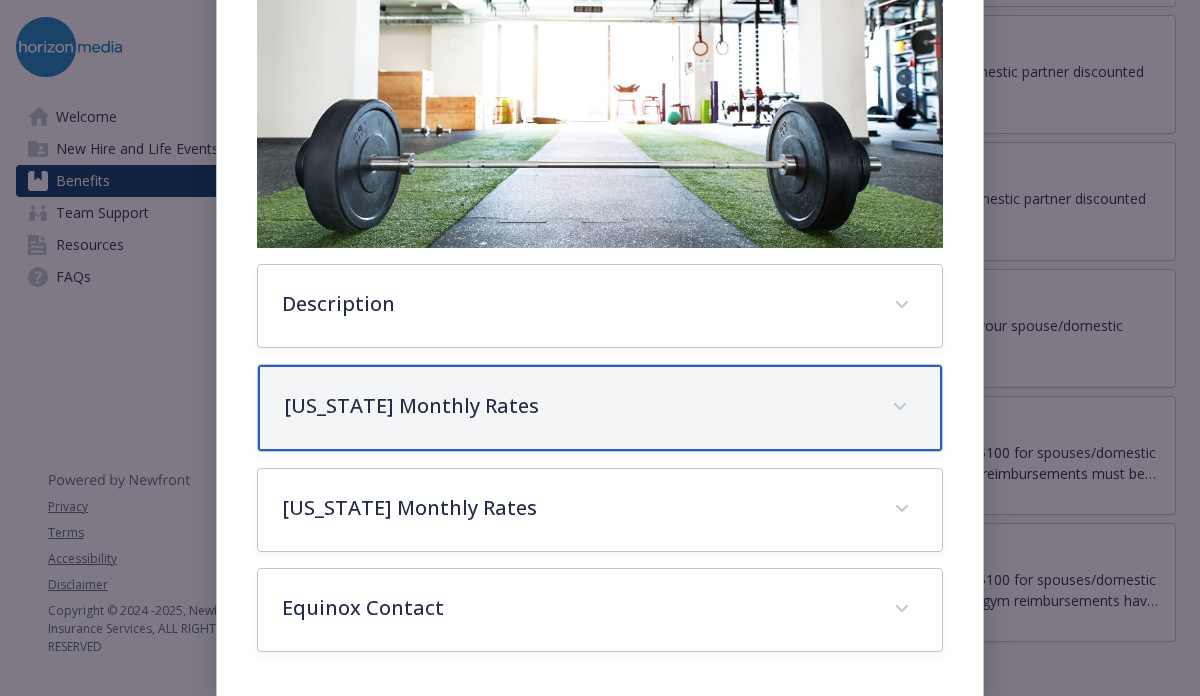 click on "[US_STATE] Monthly Rates" at bounding box center (576, 406) 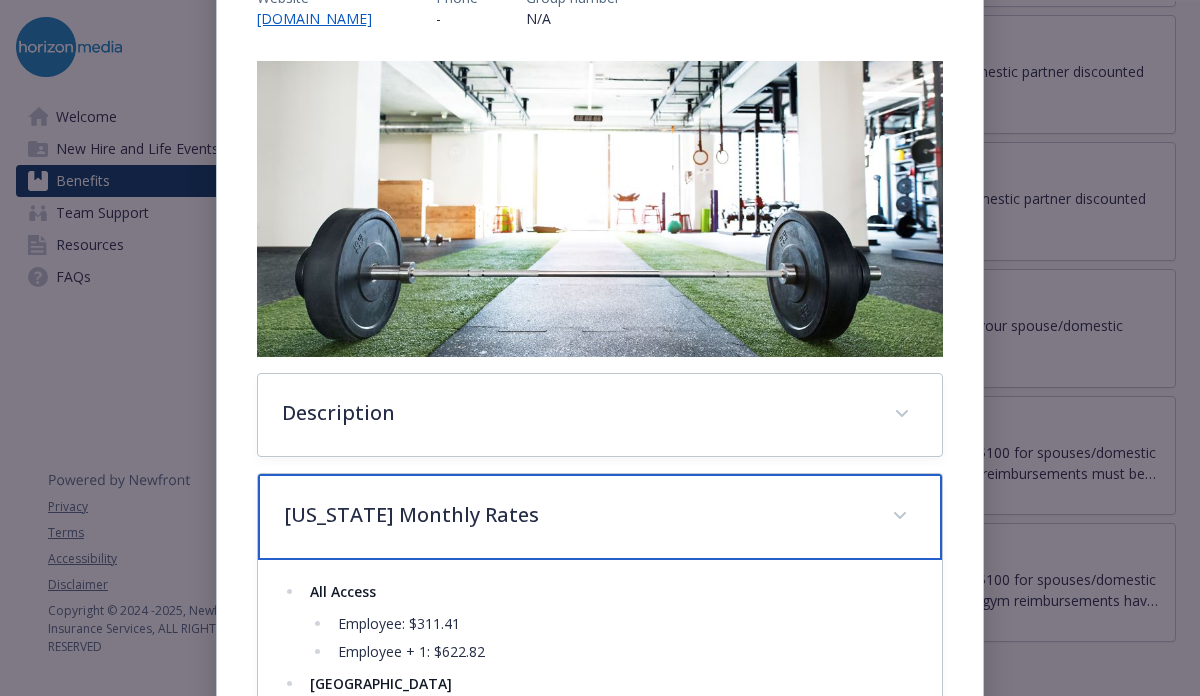 scroll, scrollTop: 0, scrollLeft: 0, axis: both 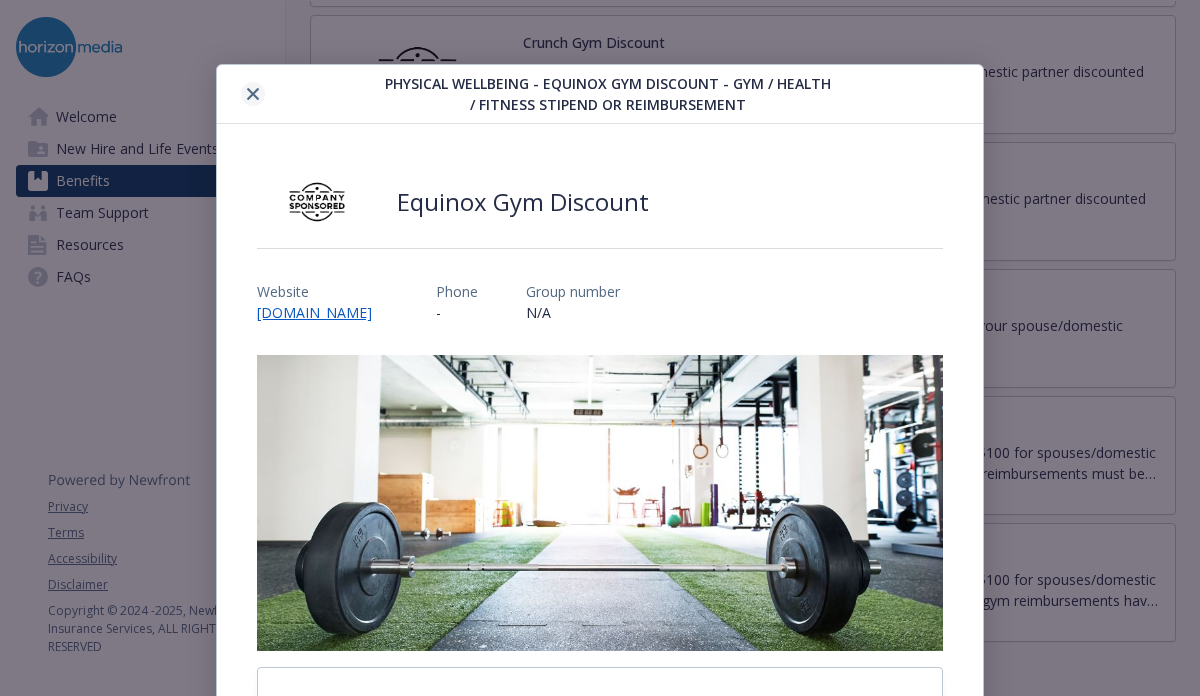 click 